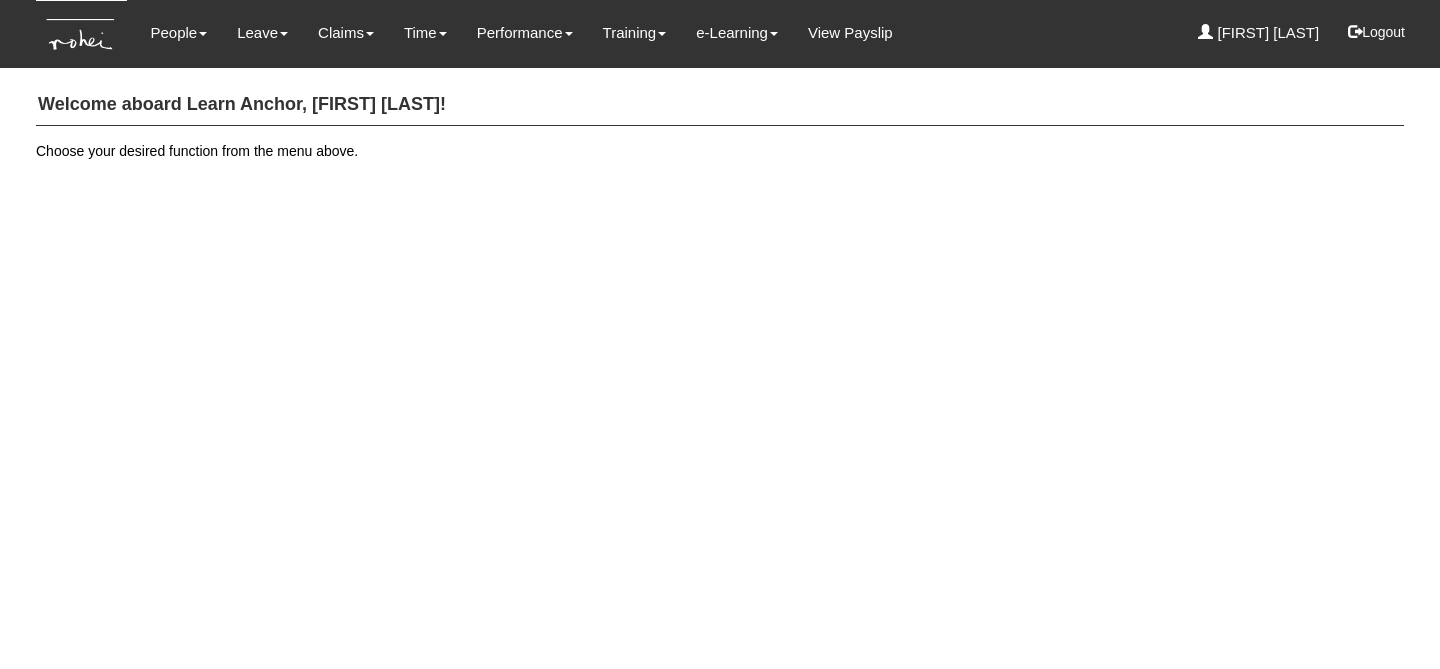scroll, scrollTop: 0, scrollLeft: 0, axis: both 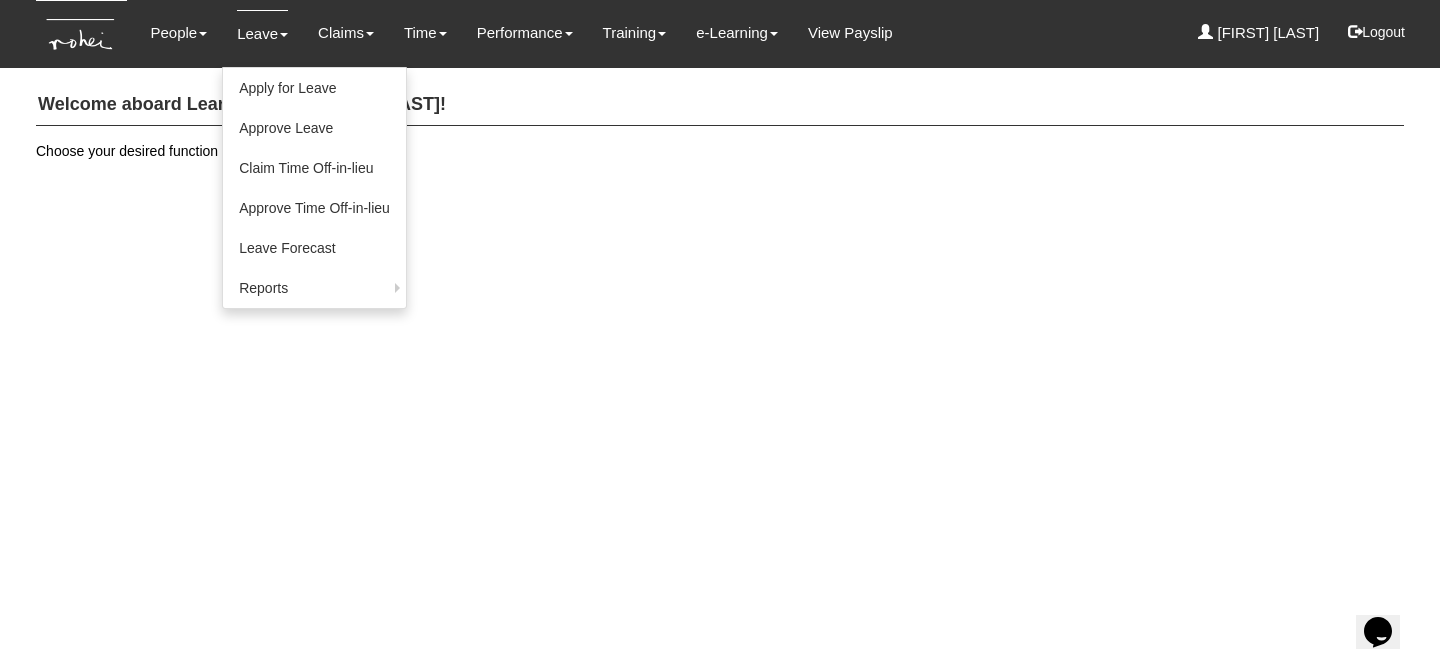 click on "Leave" at bounding box center (262, 33) 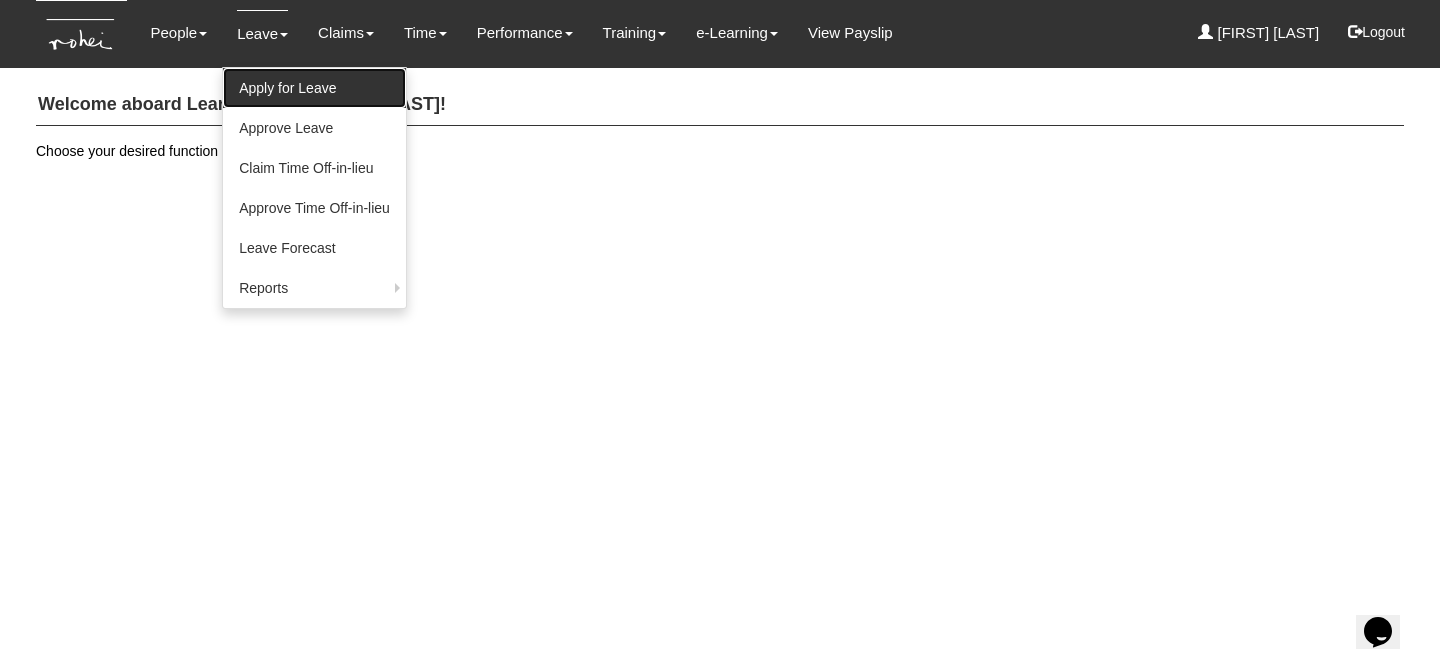 click on "Apply for Leave" at bounding box center [314, 88] 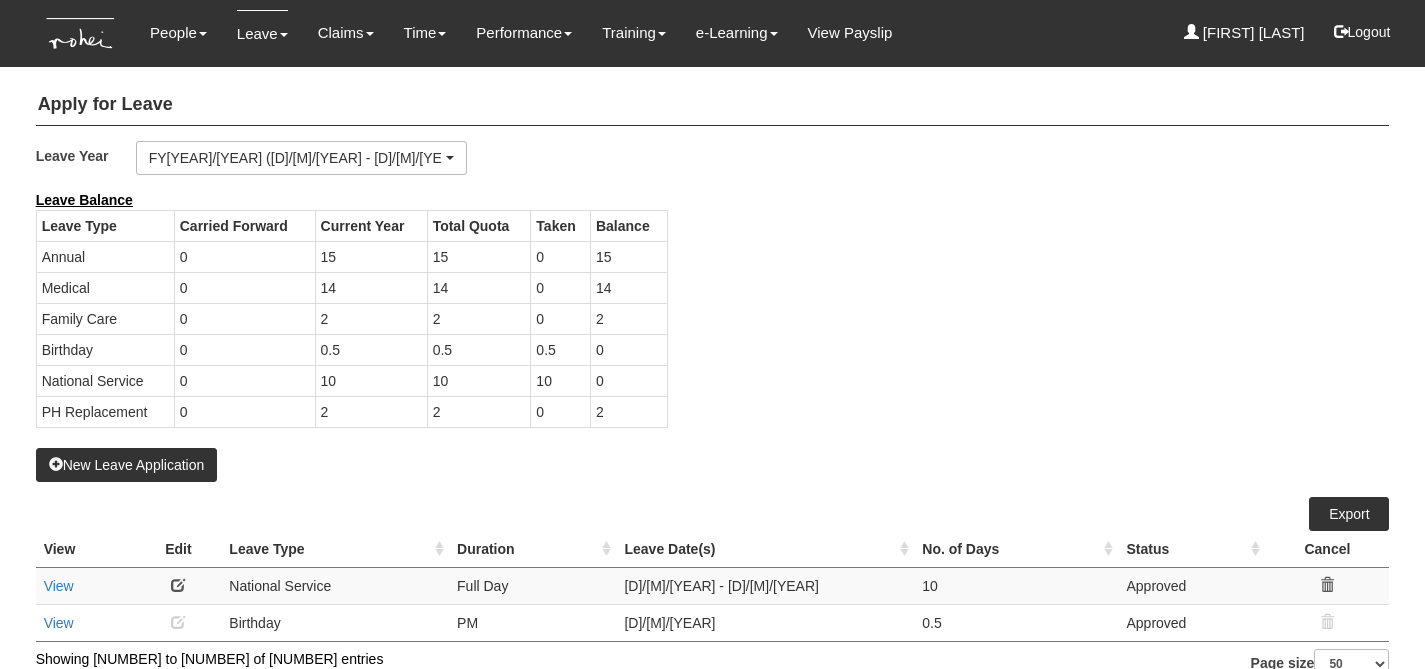 scroll, scrollTop: 0, scrollLeft: 0, axis: both 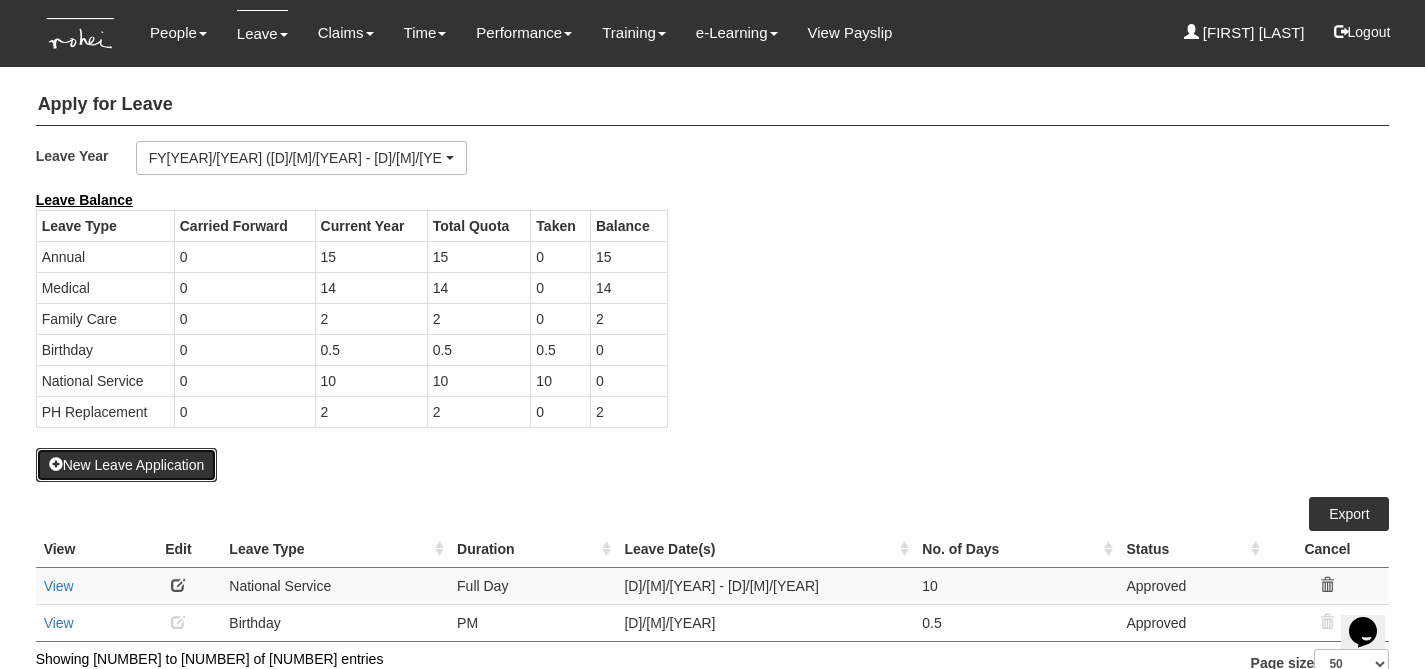 click on "New Leave Application" at bounding box center (127, 465) 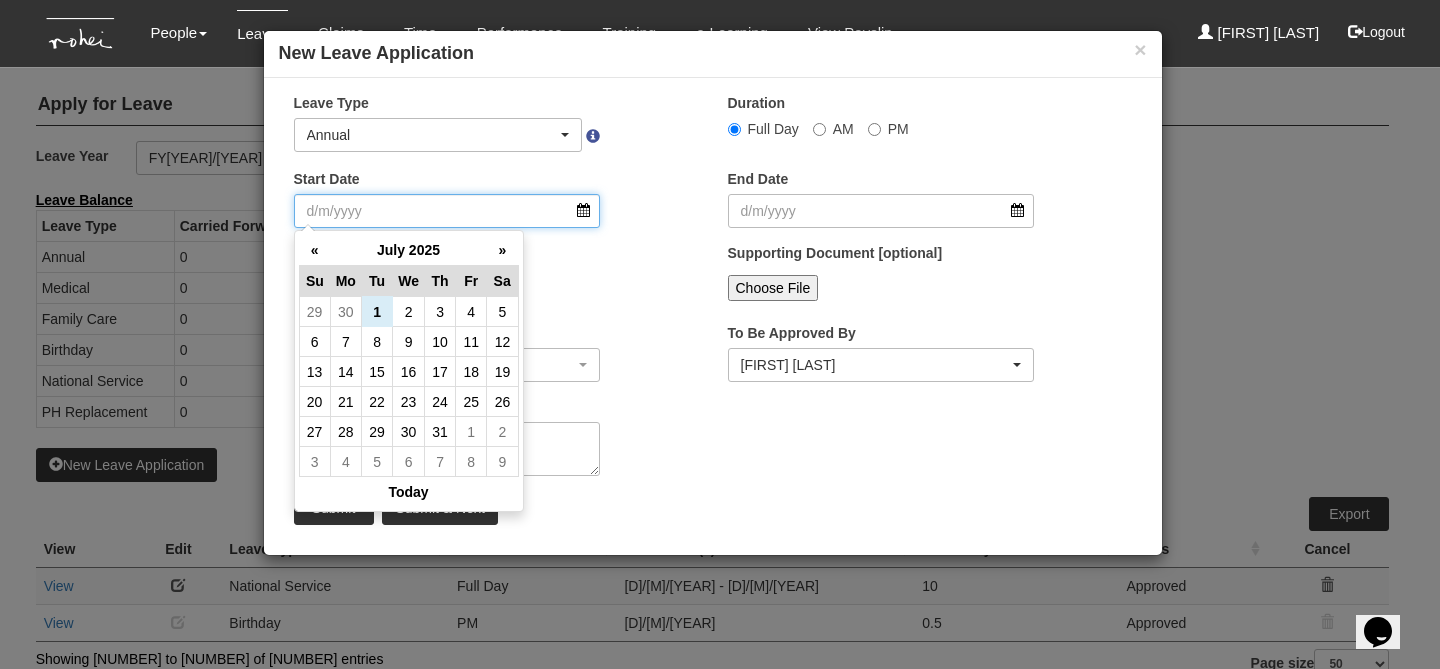 click on "Start Date" at bounding box center [447, 211] 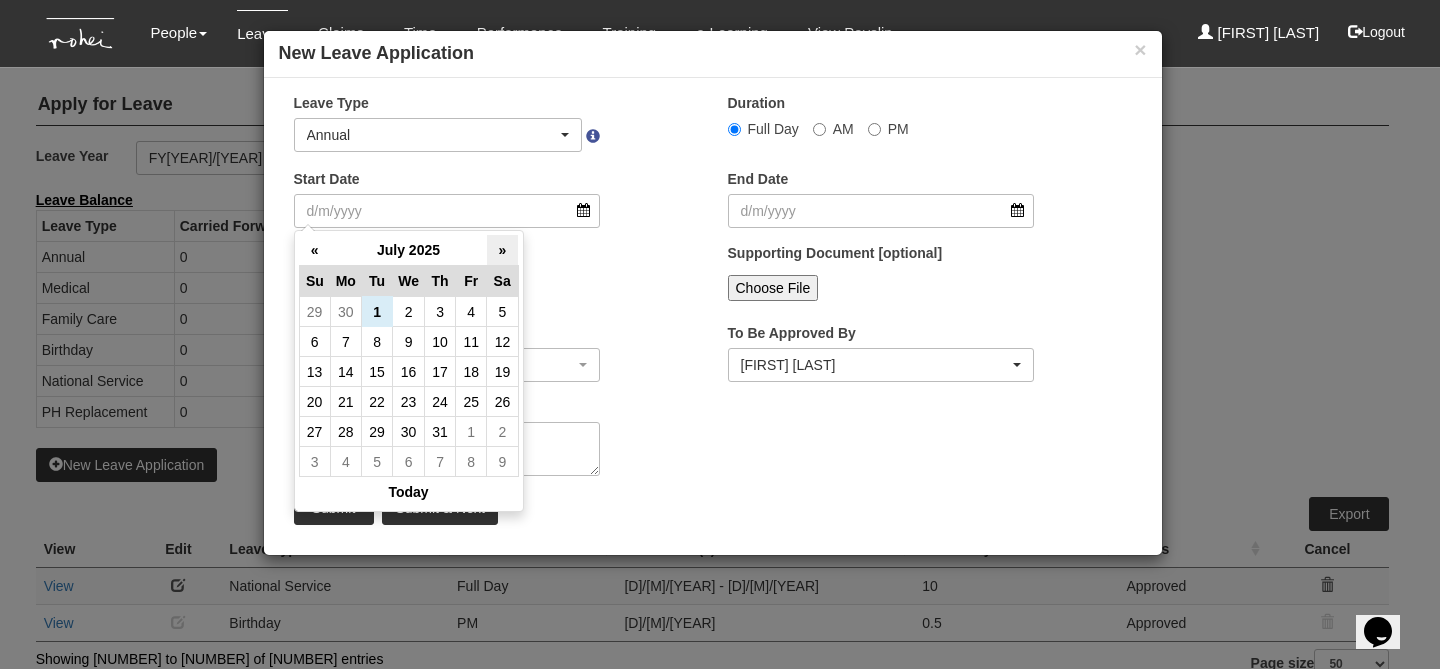 click on "»" at bounding box center [502, 250] 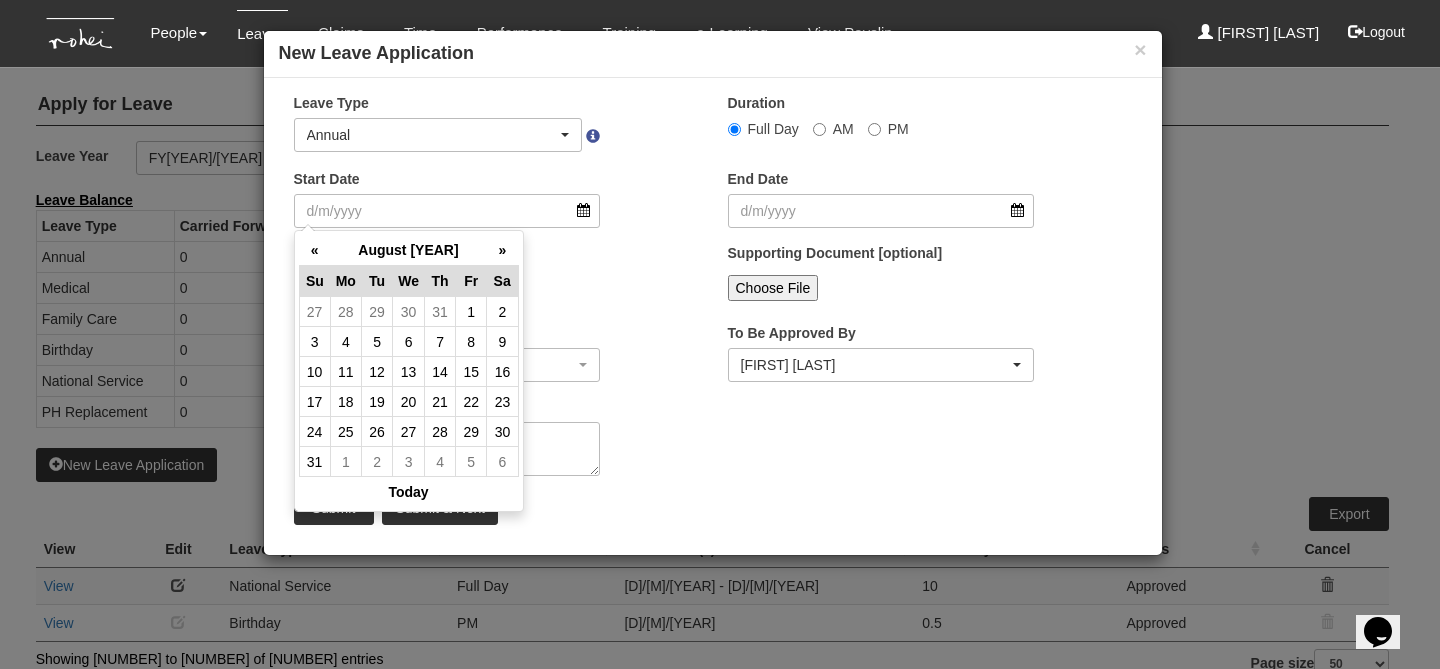 click on "»" at bounding box center [502, 250] 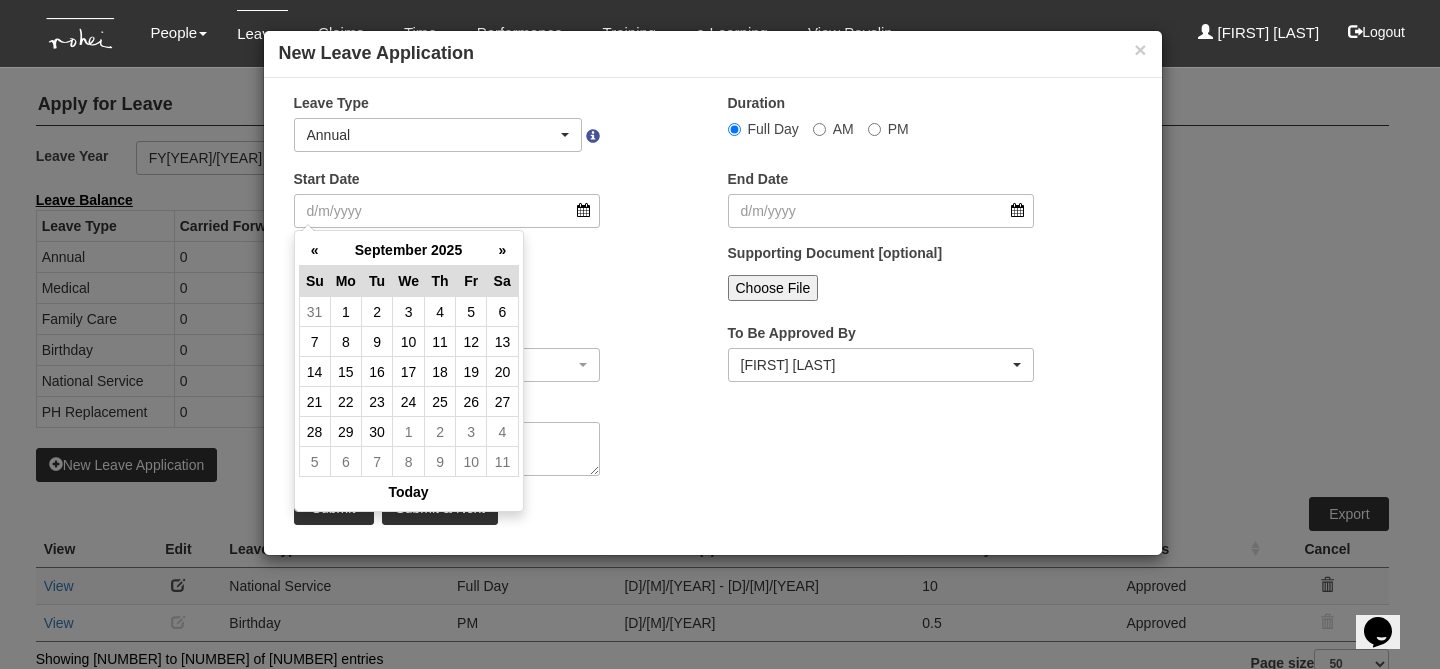 click on "»" at bounding box center (502, 250) 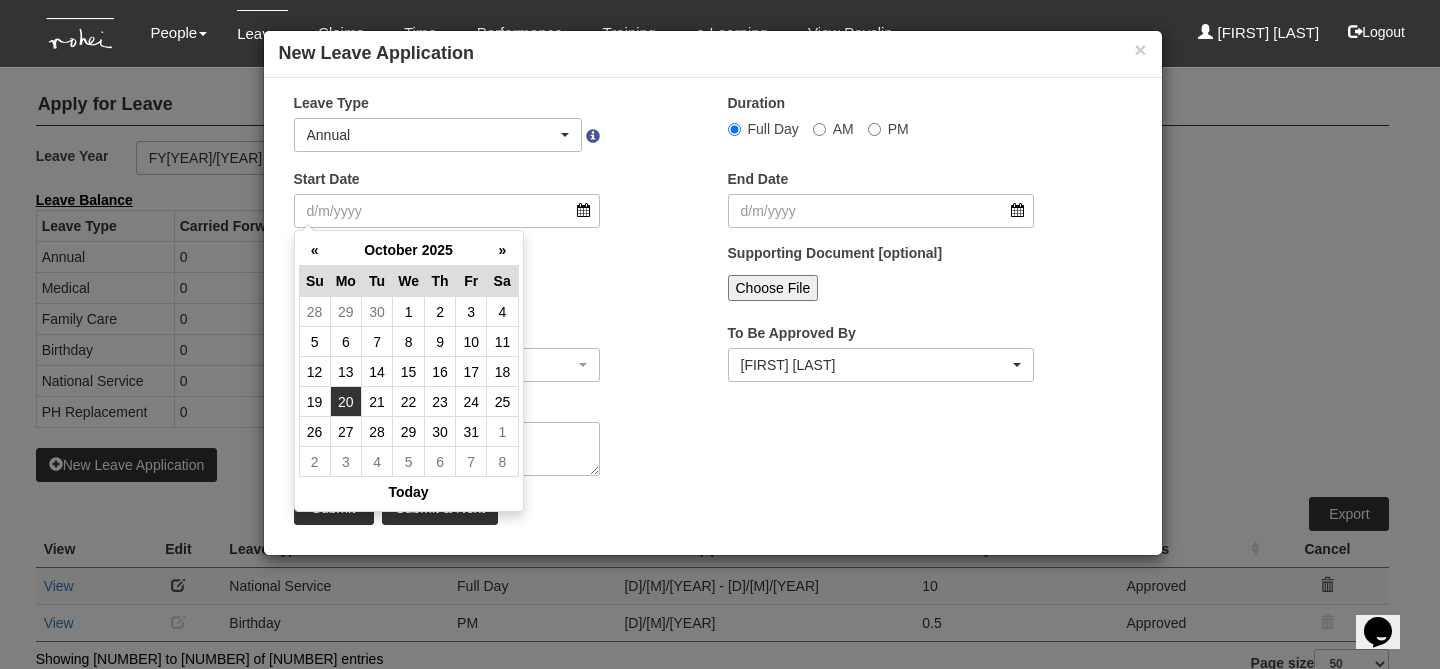 click on "20" at bounding box center (345, 312) 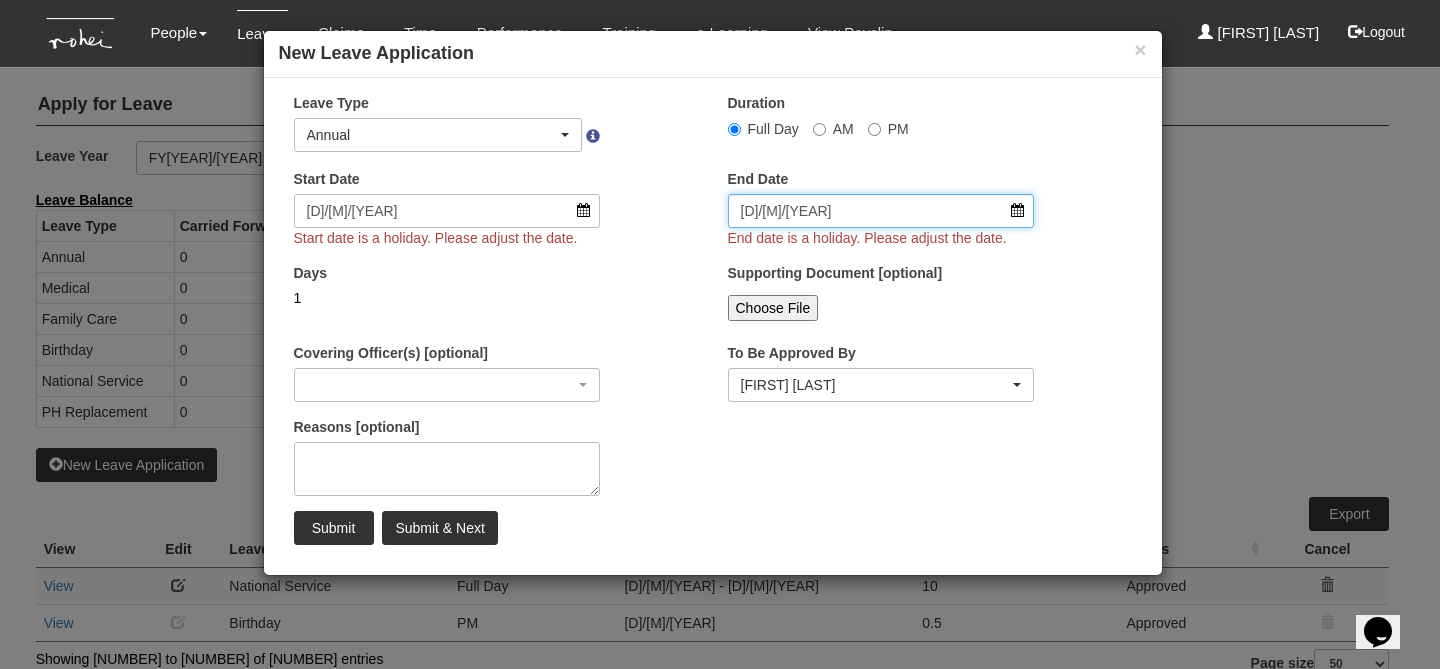 click on "[D]/[M]/[YEAR]" at bounding box center (881, 211) 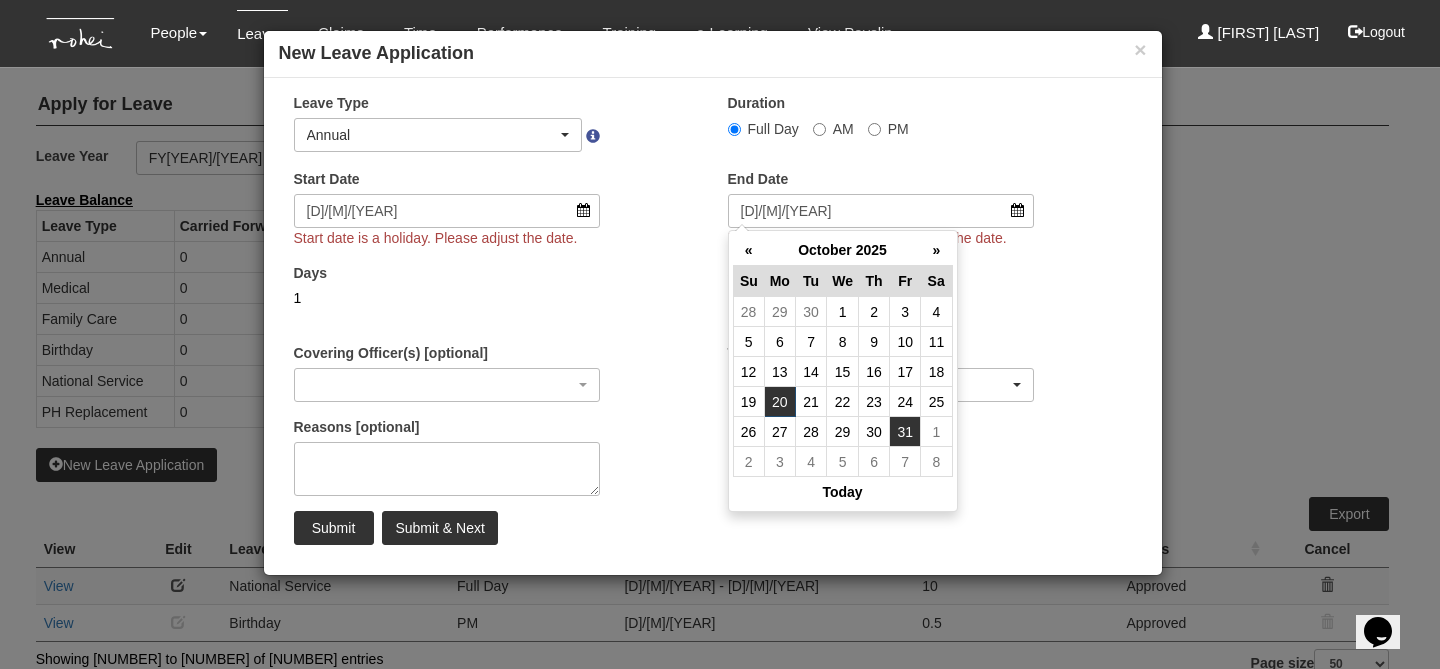 click on "31" at bounding box center [905, 312] 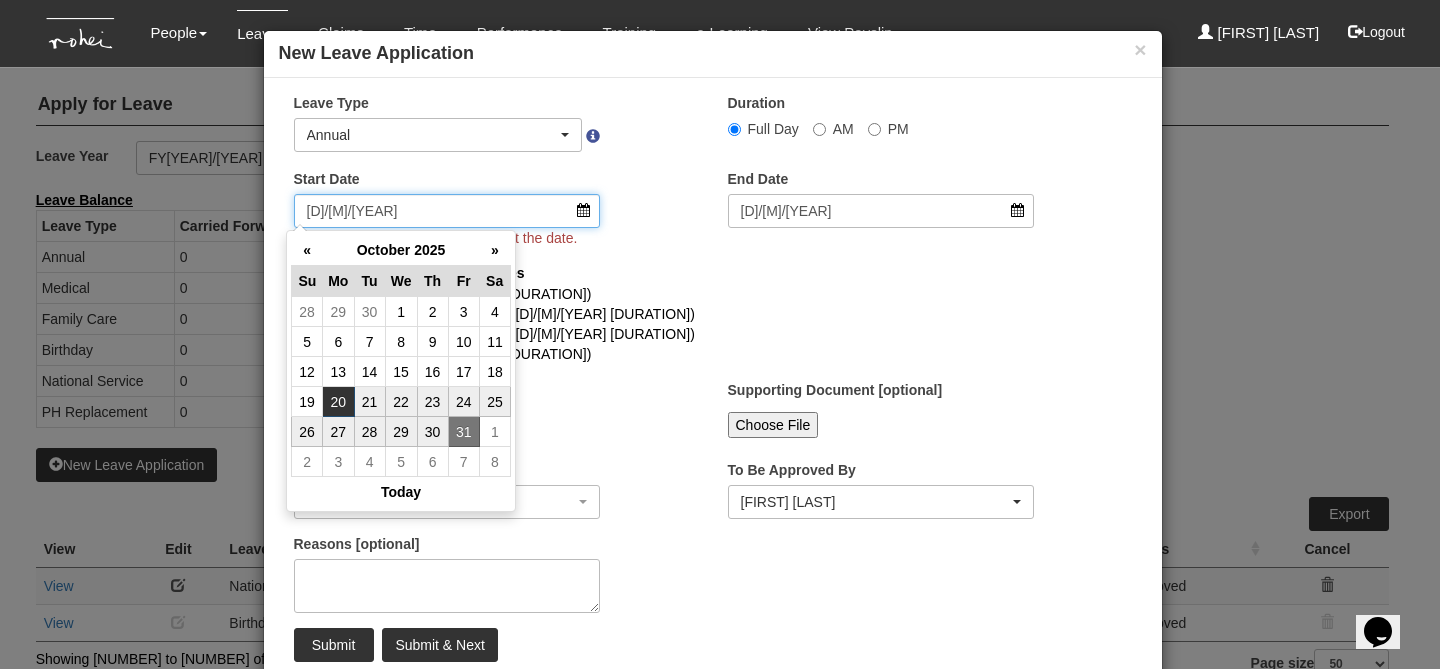 click on "[D]/[M]/[YEAR]" at bounding box center [447, 211] 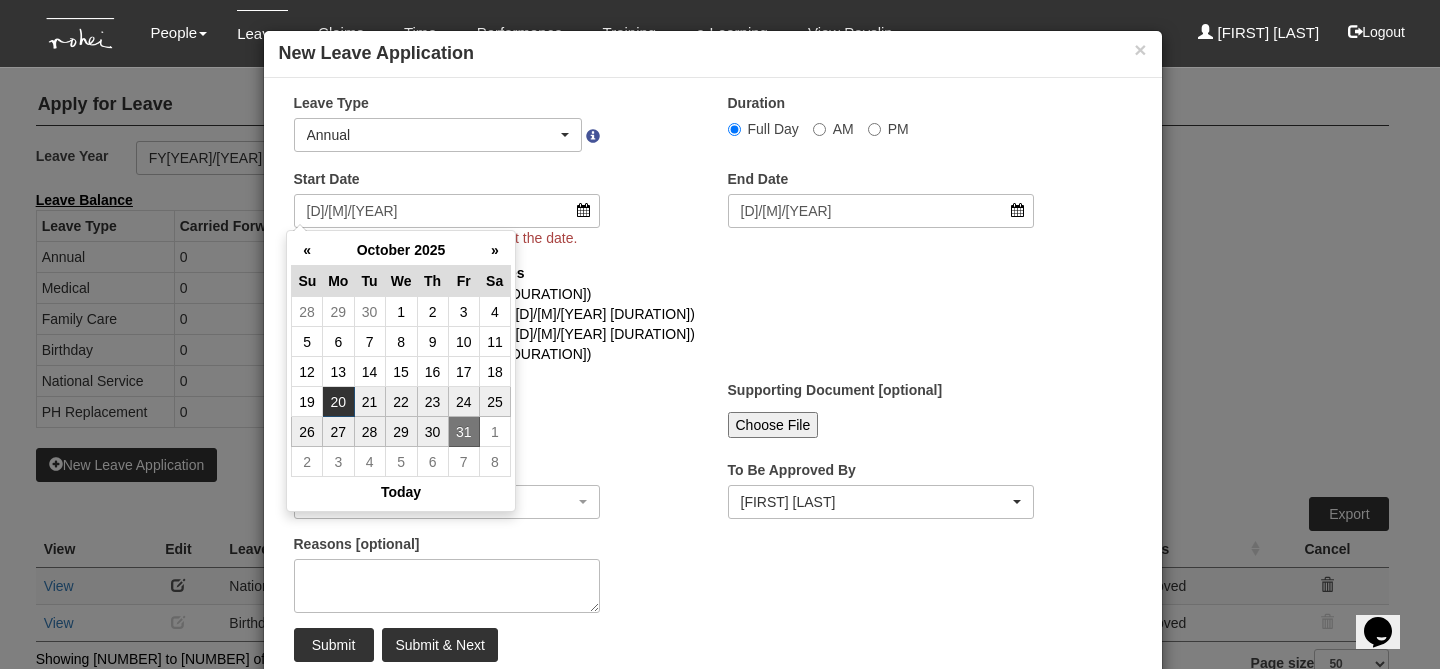 click on "[FIRST] [LAST] ([D]/[M]/[YEAR] - [D]/[M]/[YEAR] [DURATION])" at bounding box center [713, 314] 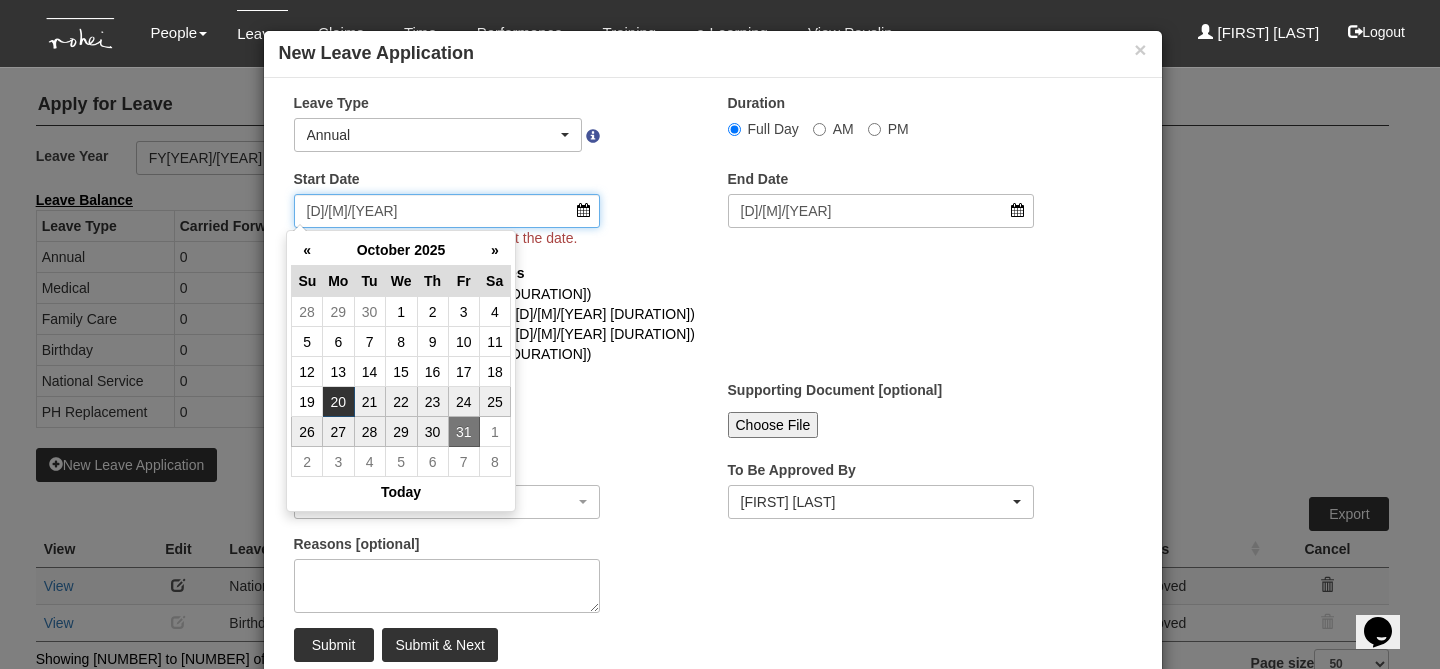 click on "[D]/[M]/[YEAR]" at bounding box center [447, 211] 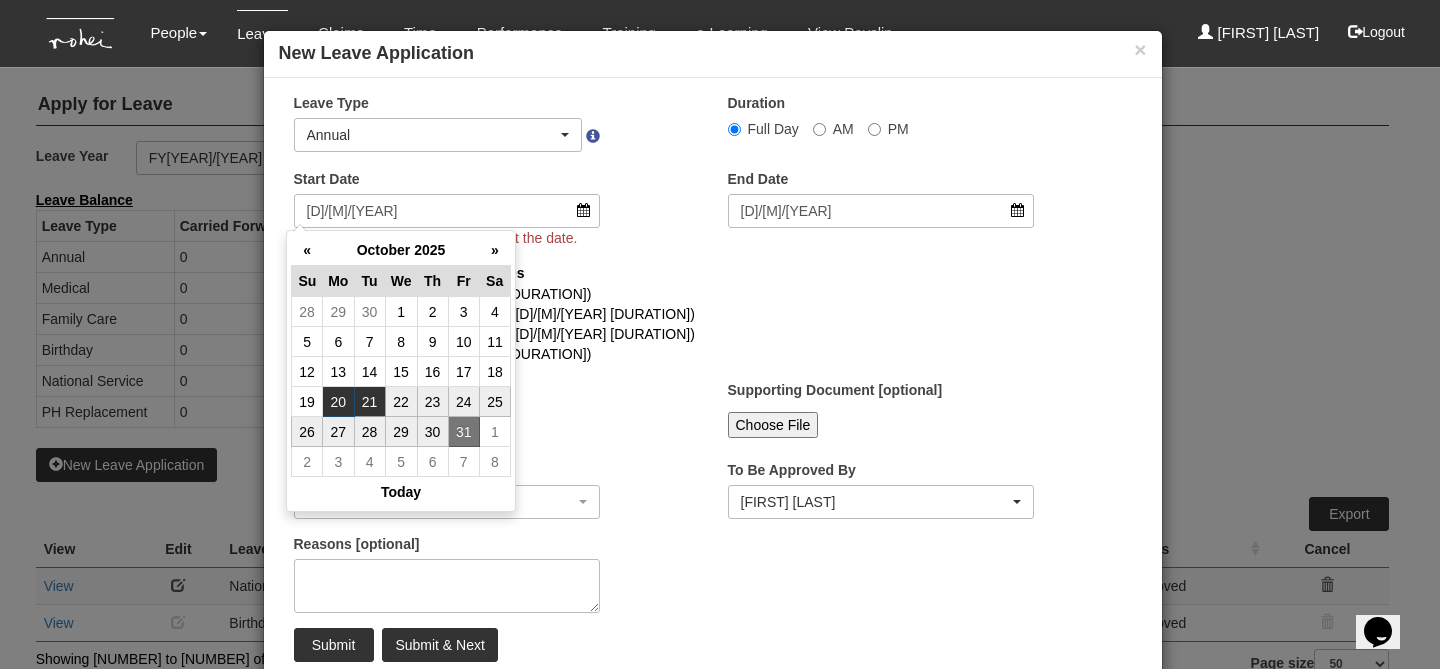 click on "21" at bounding box center (369, 402) 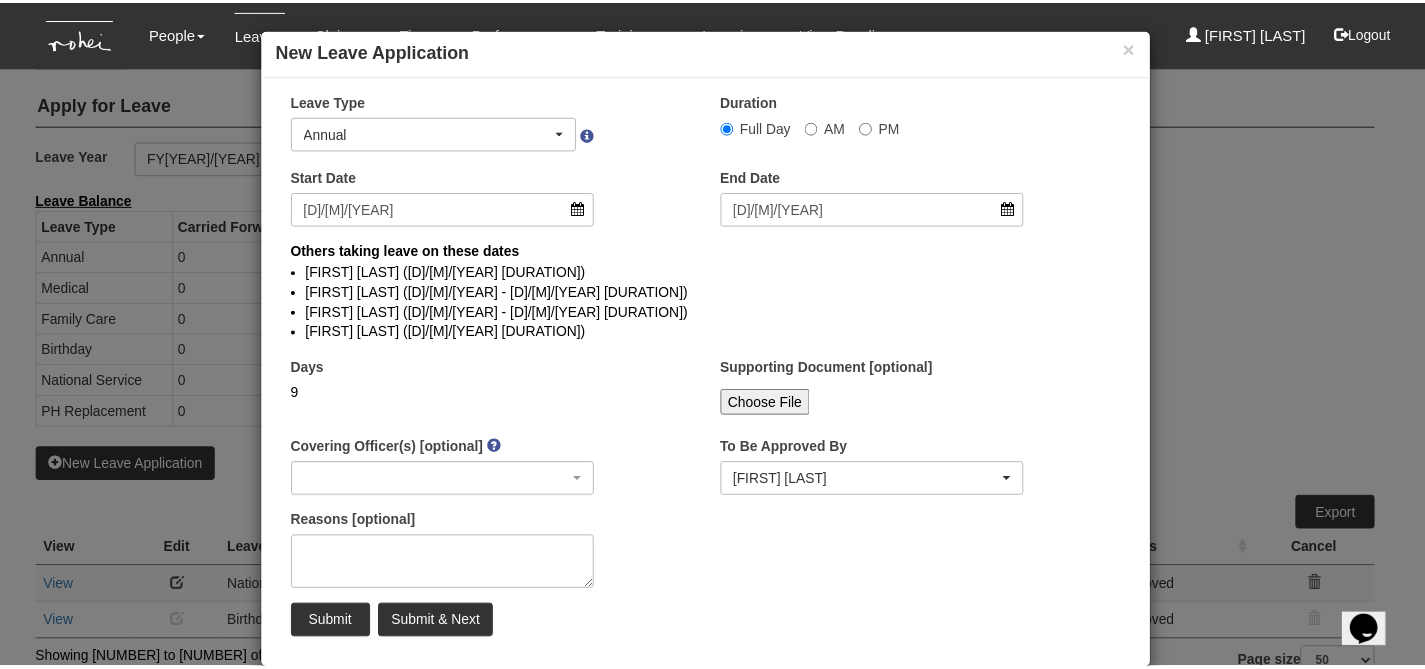 scroll, scrollTop: 0, scrollLeft: 0, axis: both 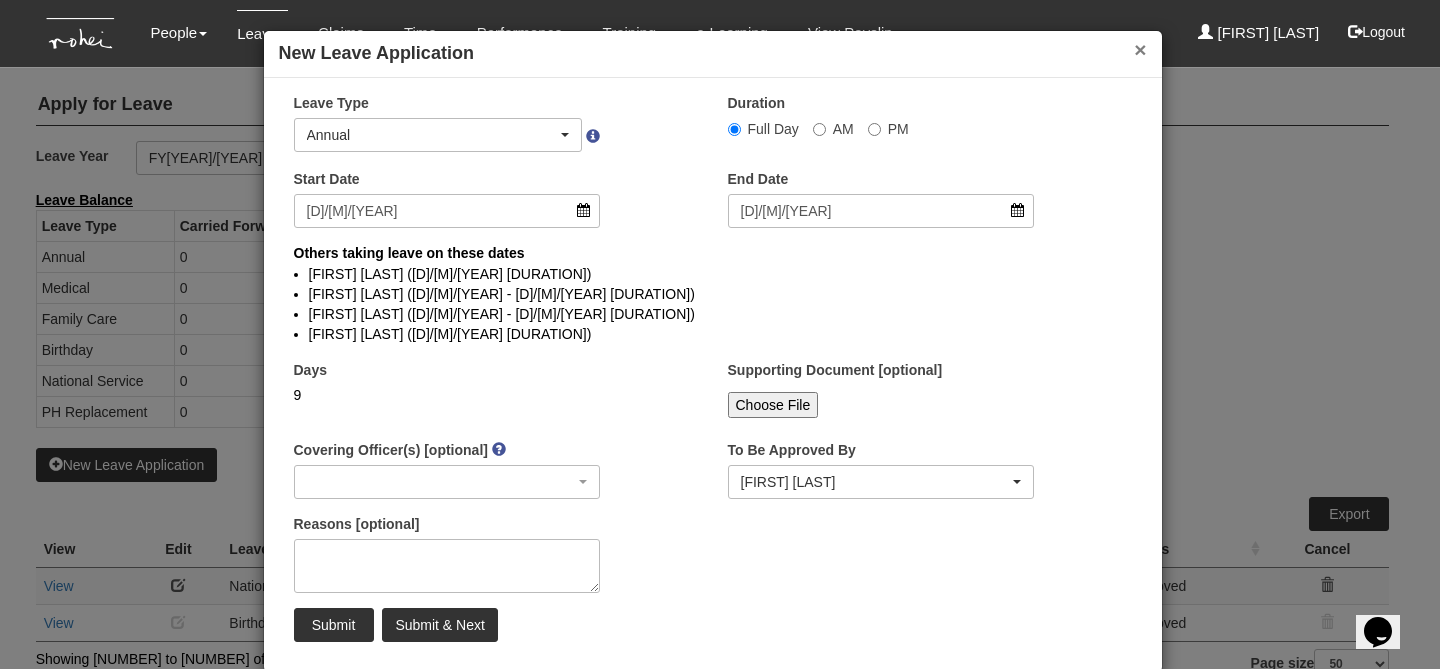 click on "×" at bounding box center (1140, 49) 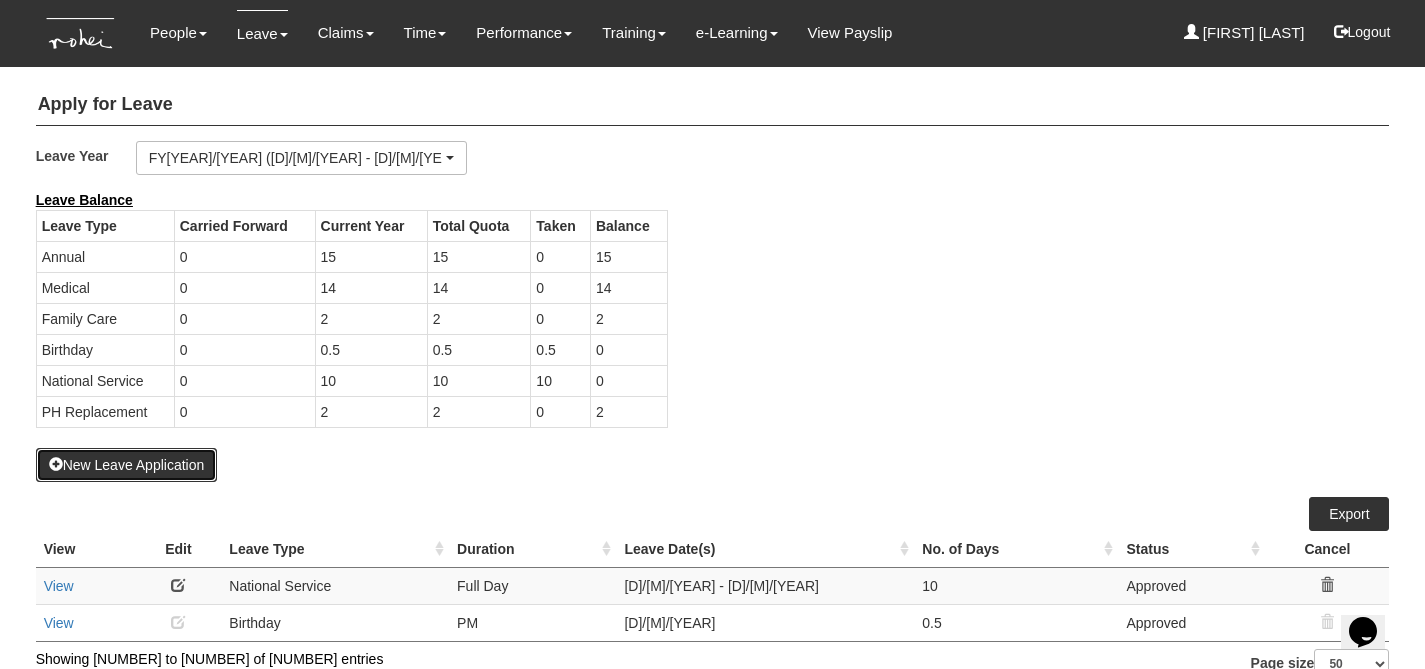 click on "New Leave Application" at bounding box center [127, 465] 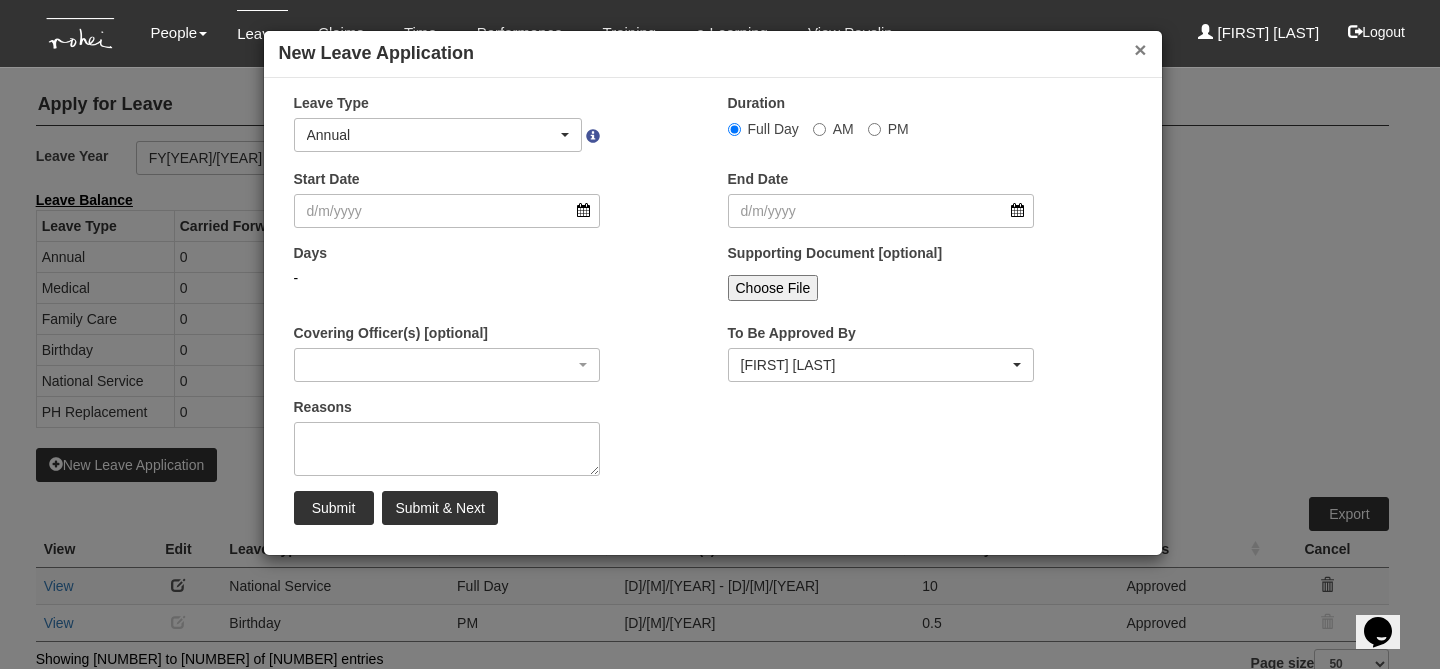 click on "×" at bounding box center [1140, 49] 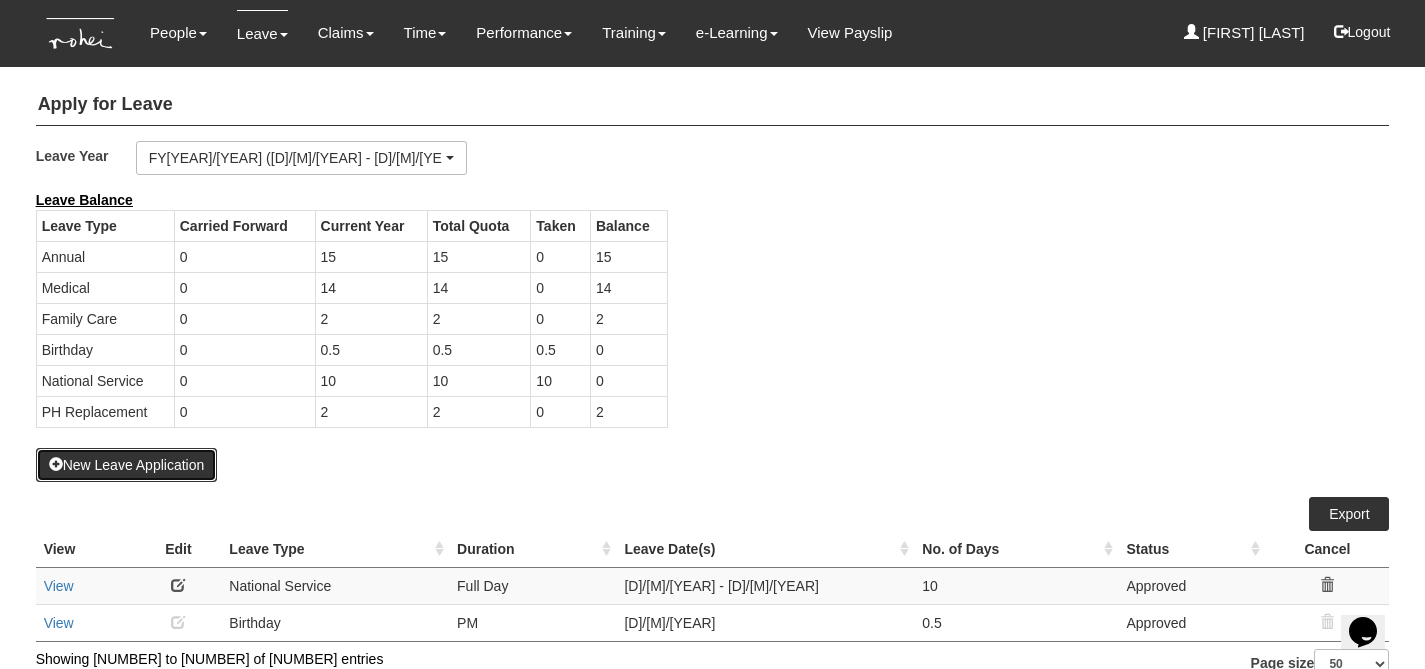click on "New Leave Application" at bounding box center [127, 465] 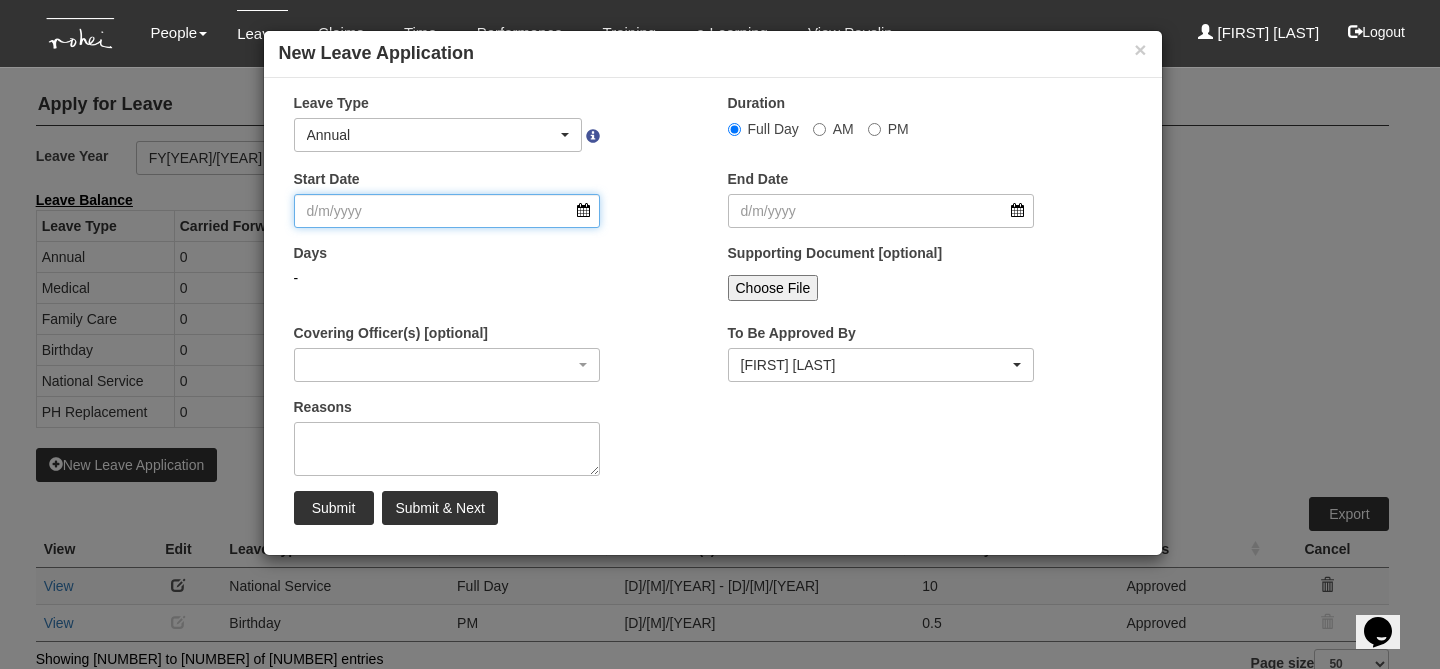 click on "Start Date" at bounding box center (447, 211) 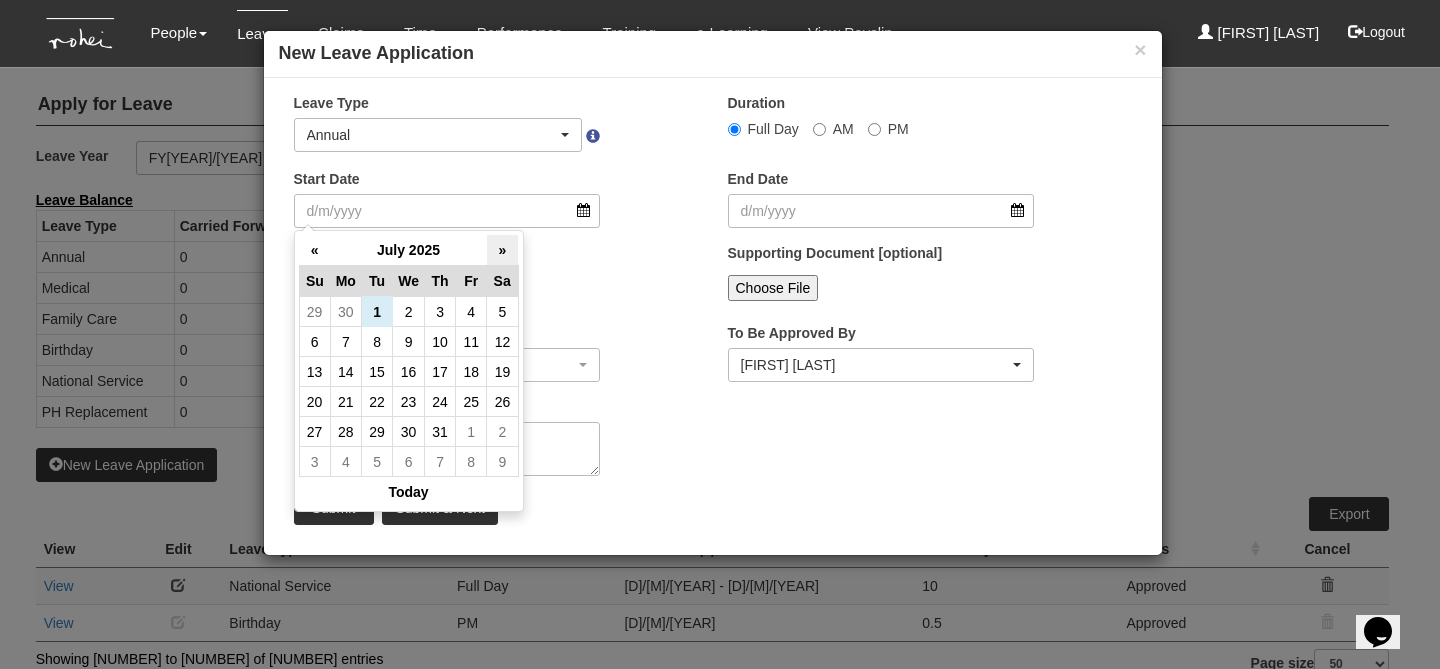 click on "»" at bounding box center (502, 250) 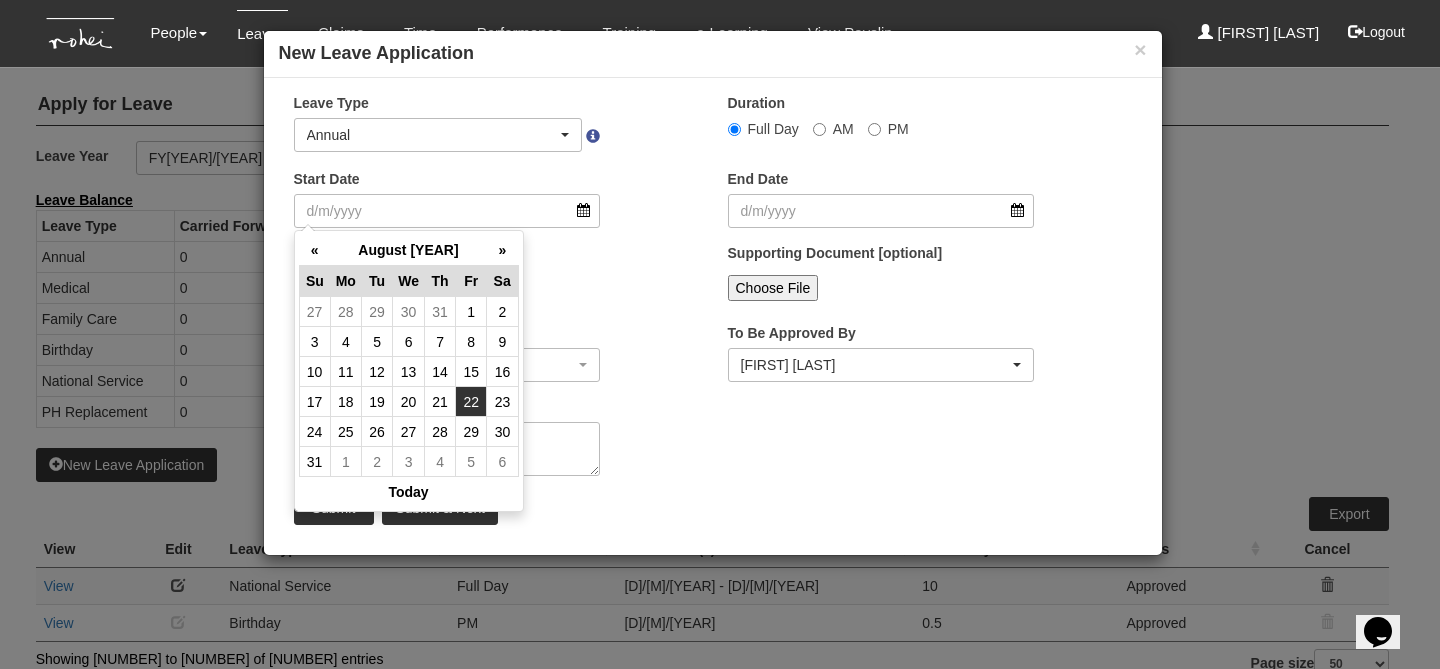 click on "22" at bounding box center [471, 312] 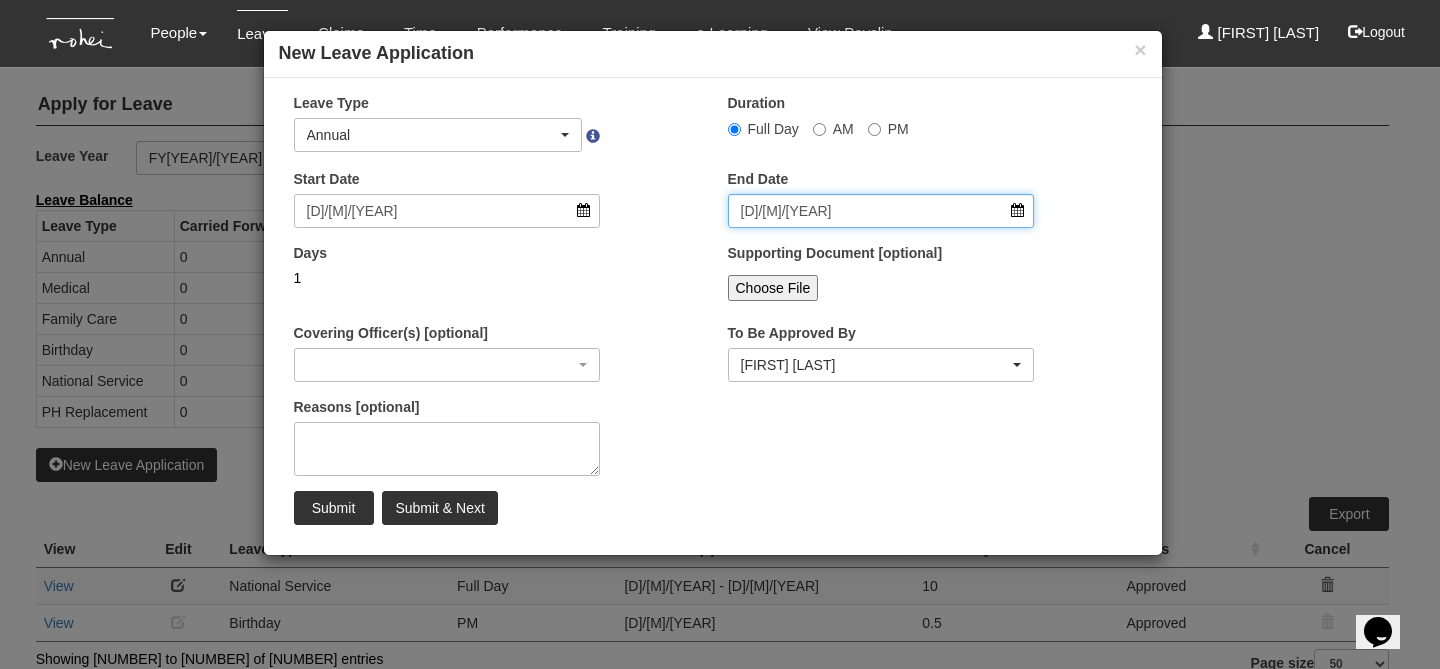 click on "[D]/[M]/[YEAR]" at bounding box center (881, 211) 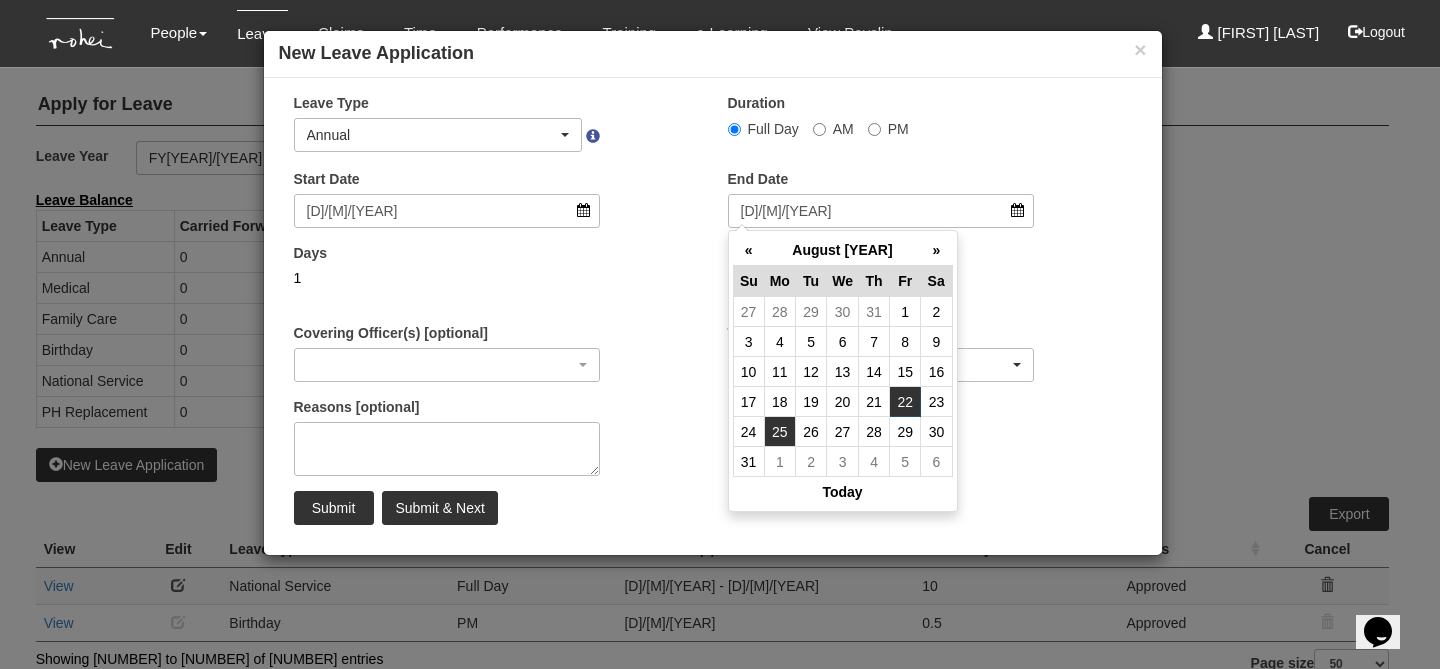click on "25" at bounding box center (779, 312) 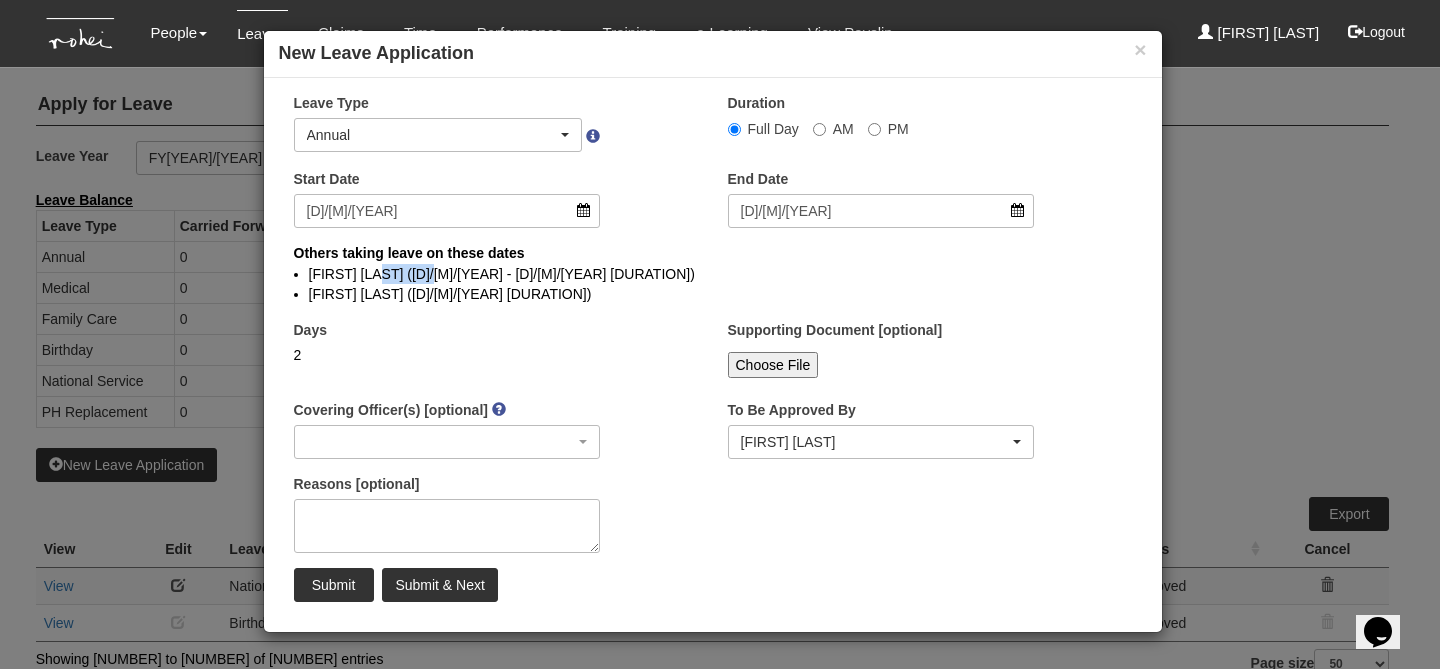 drag, startPoint x: 380, startPoint y: 269, endPoint x: 462, endPoint y: 276, distance: 82.29824 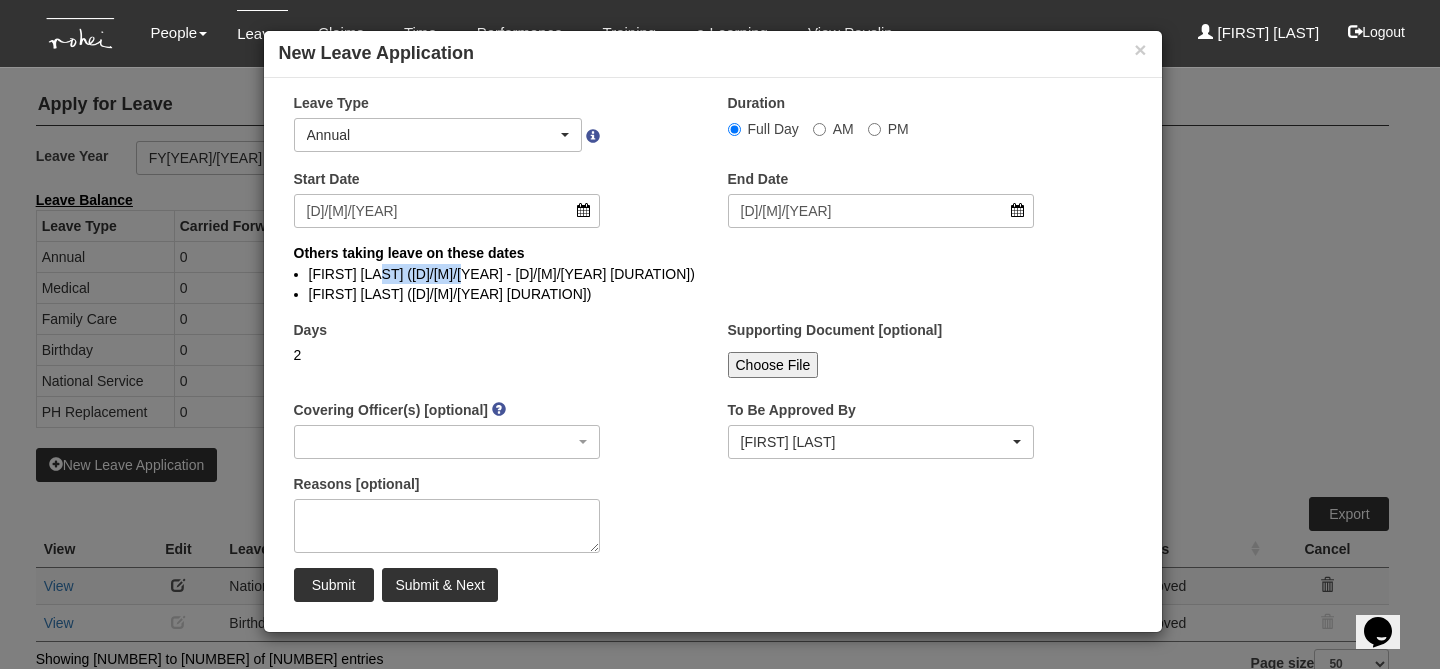 click on "[FIRST] [LAST] ([D]/[M]/[YEAR] - [D]/[M]/[YEAR] [DURATION])" at bounding box center (713, 274) 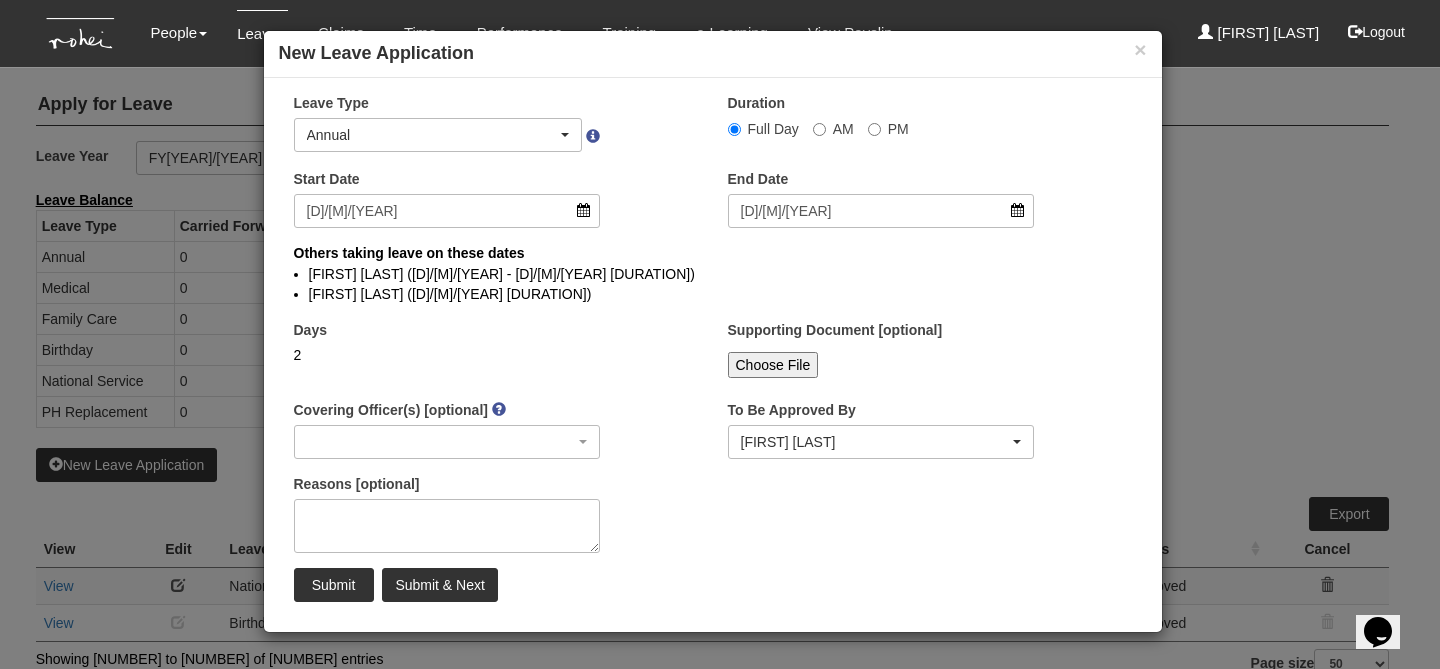 click on "Days
2" at bounding box center (496, 357) 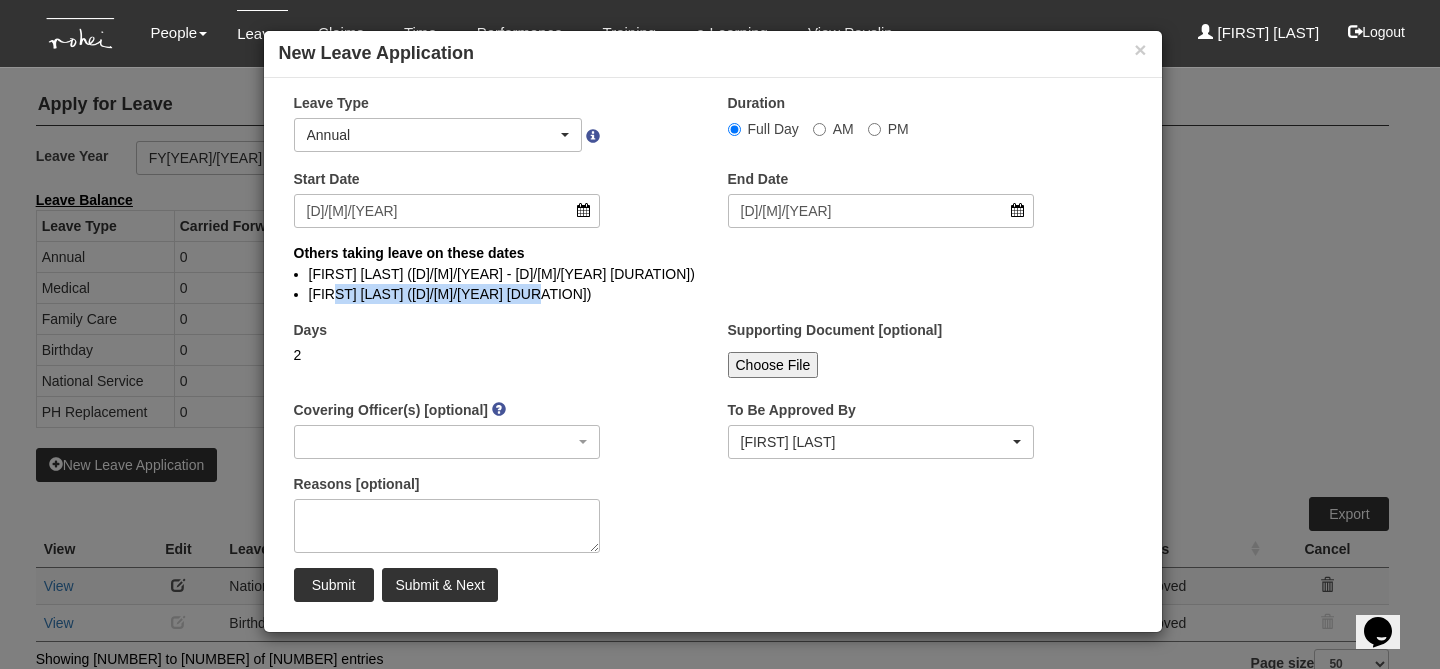 drag, startPoint x: 333, startPoint y: 298, endPoint x: 538, endPoint y: 299, distance: 205.00244 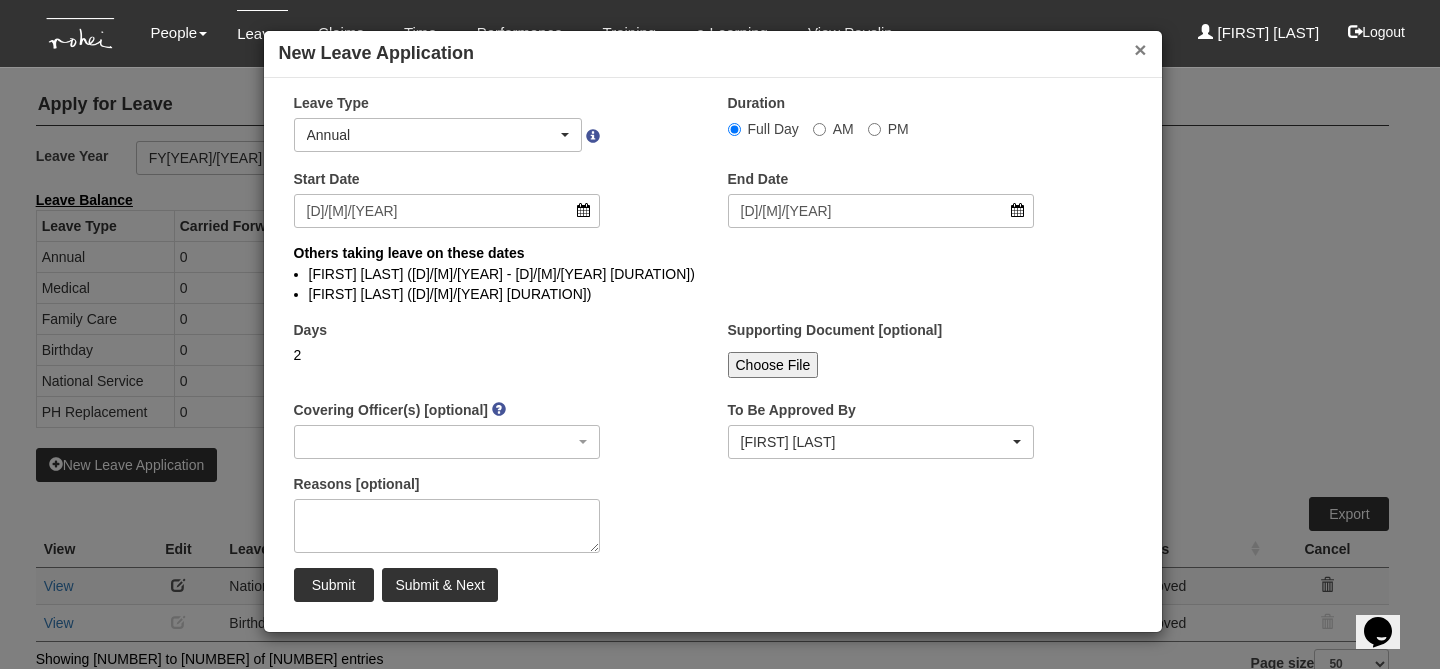 click on "×" at bounding box center [1140, 49] 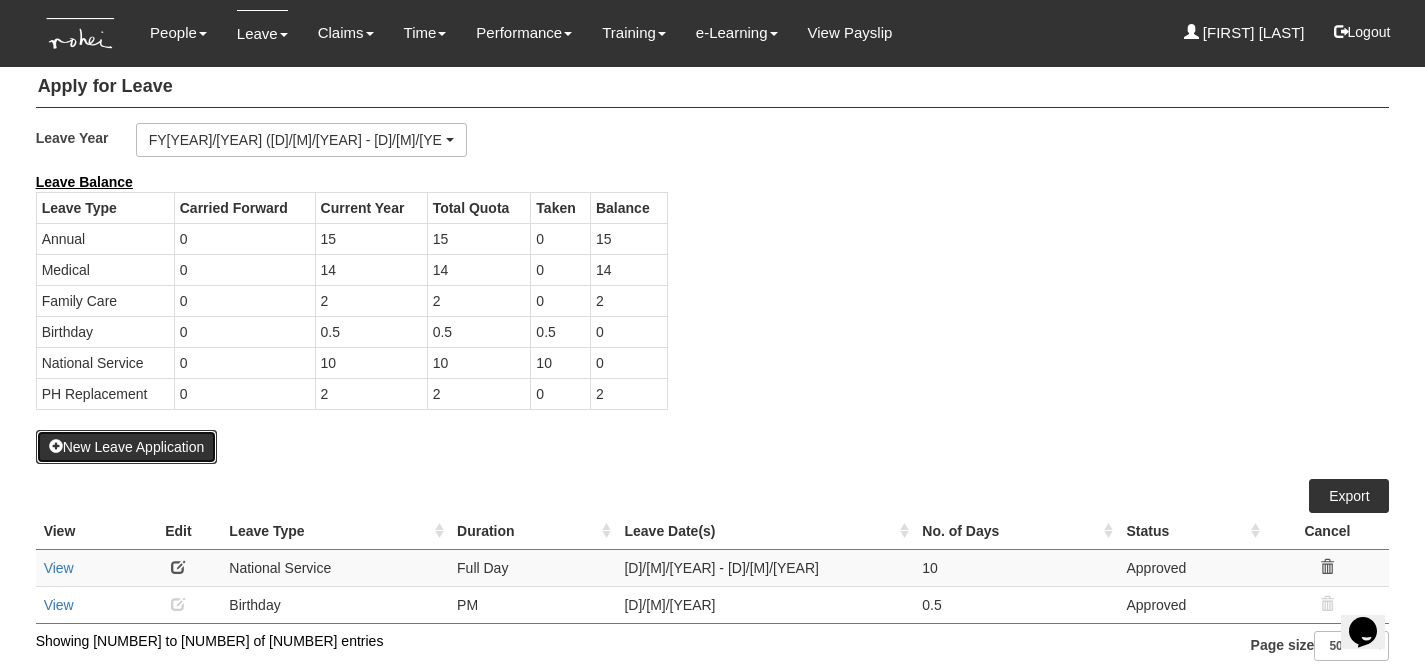 scroll, scrollTop: 28, scrollLeft: 0, axis: vertical 